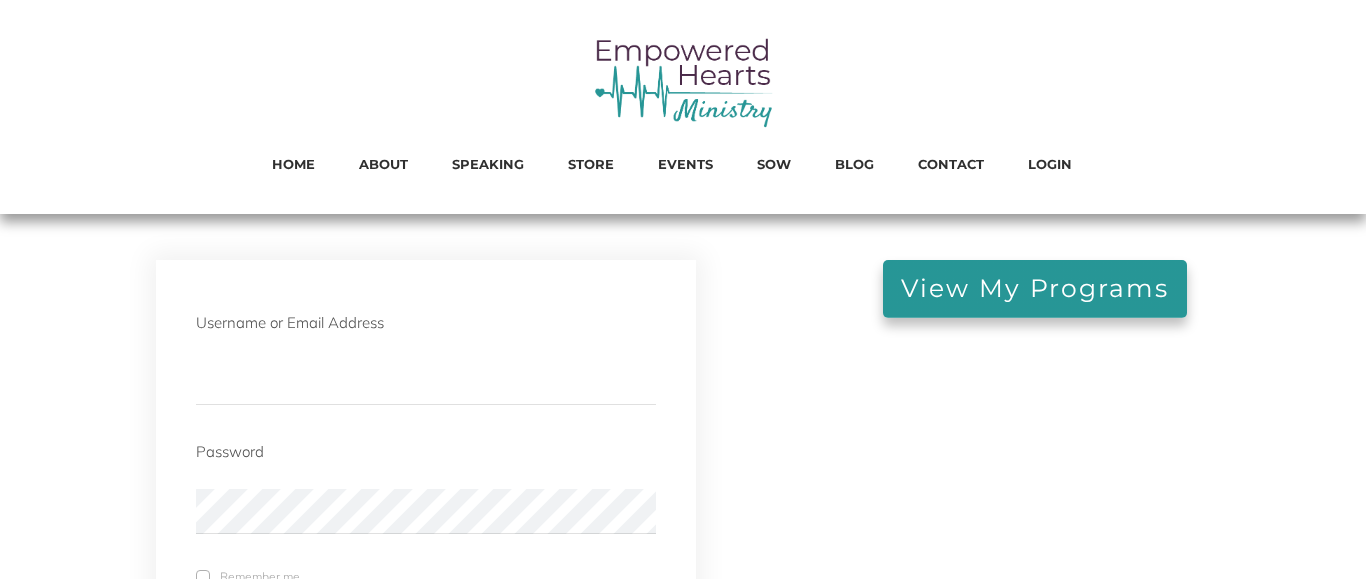 scroll, scrollTop: 0, scrollLeft: 0, axis: both 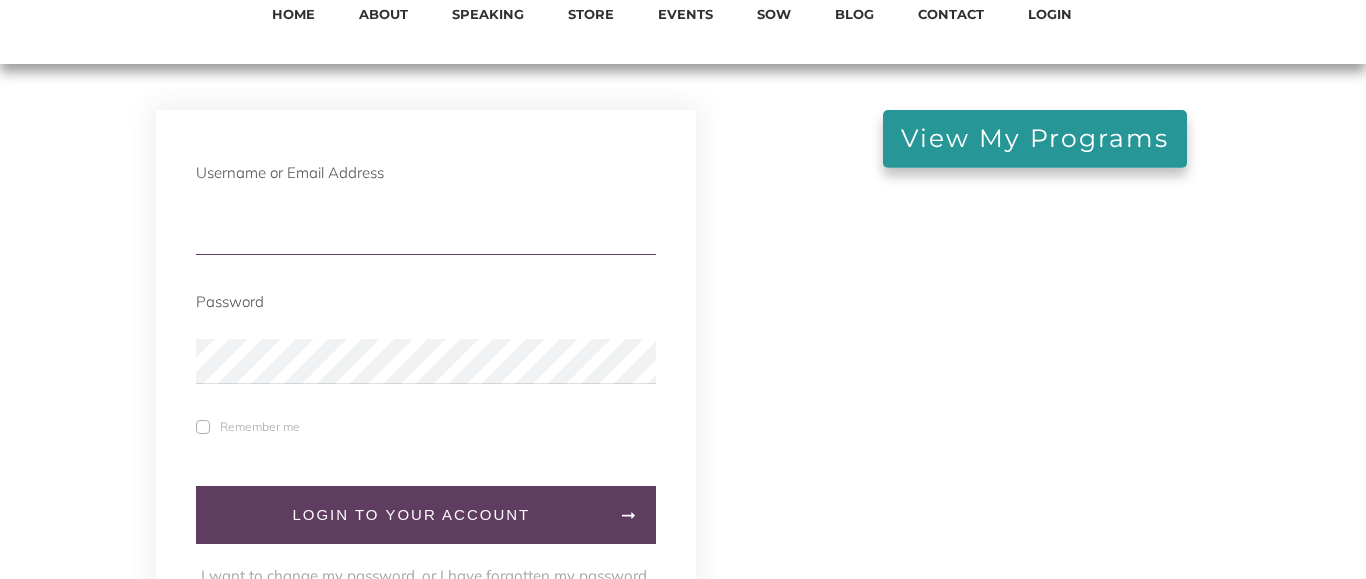 click at bounding box center (426, 232) 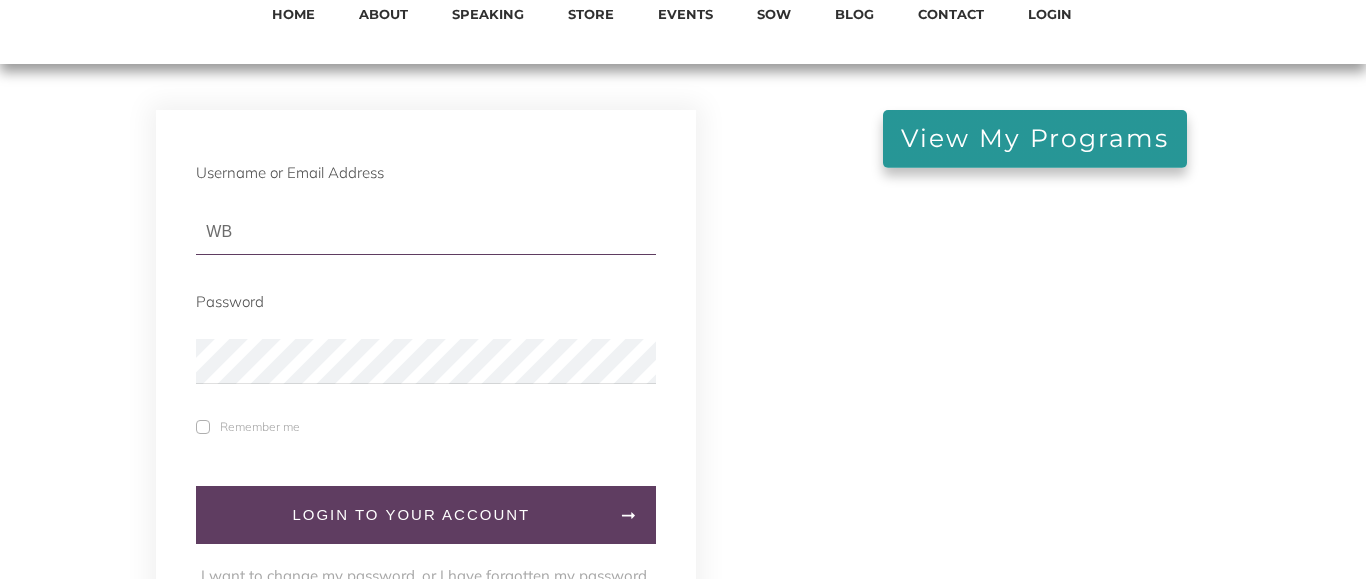 type on "W" 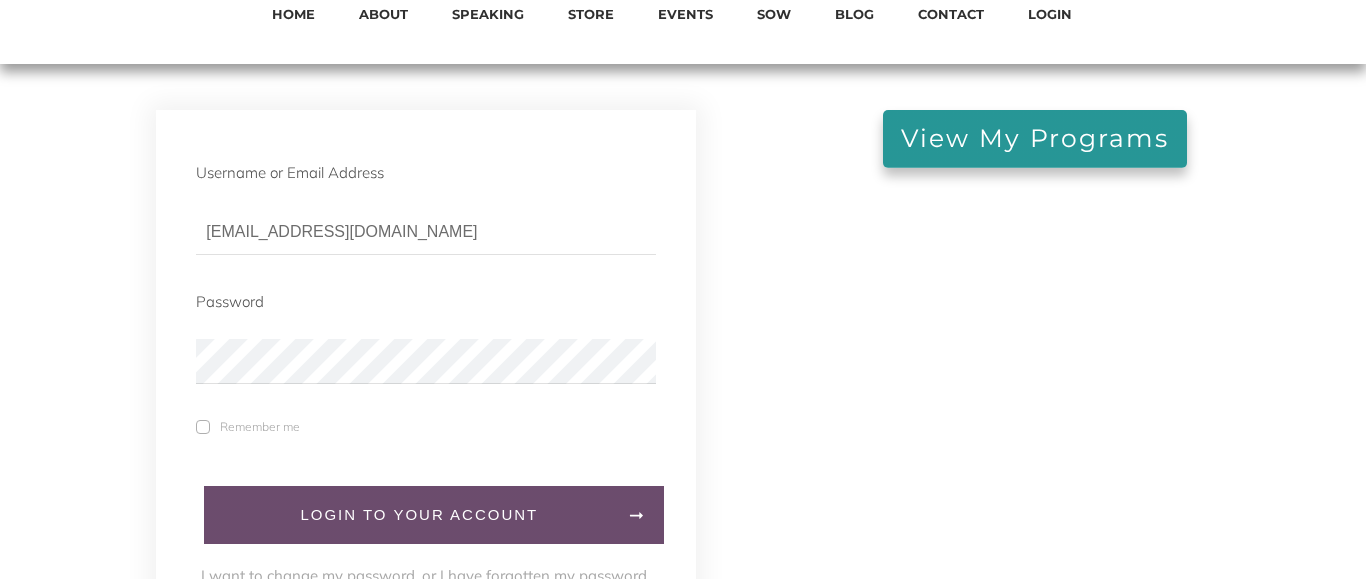 type on "[EMAIL_ADDRESS][DOMAIN_NAME]" 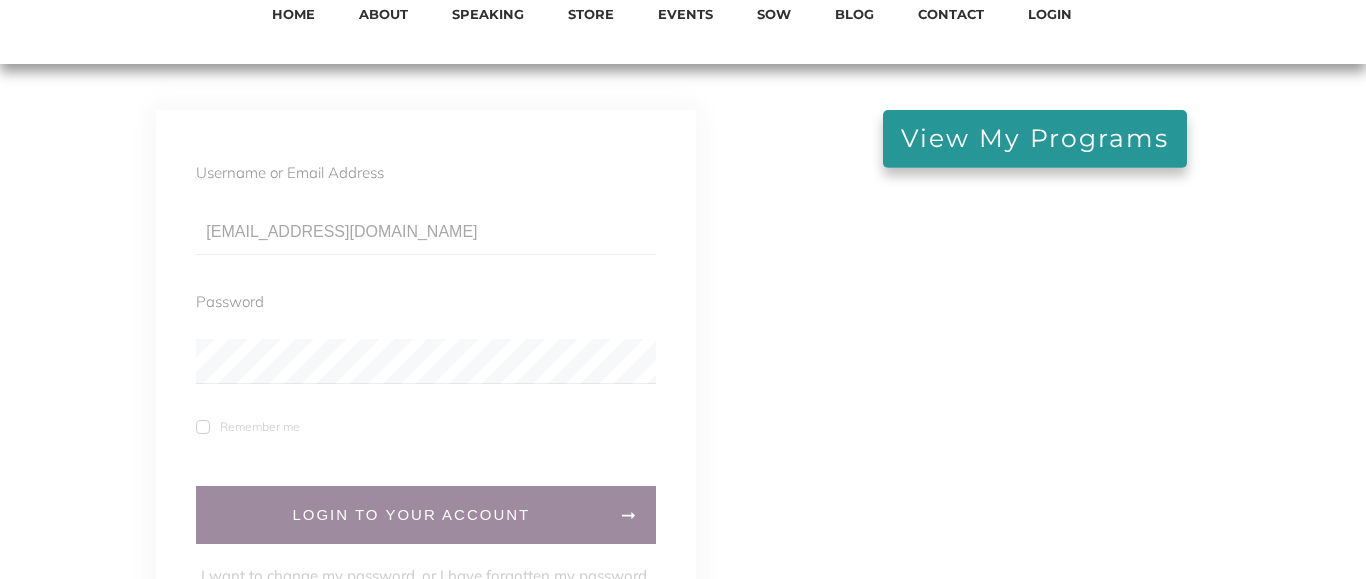 scroll, scrollTop: 0, scrollLeft: 0, axis: both 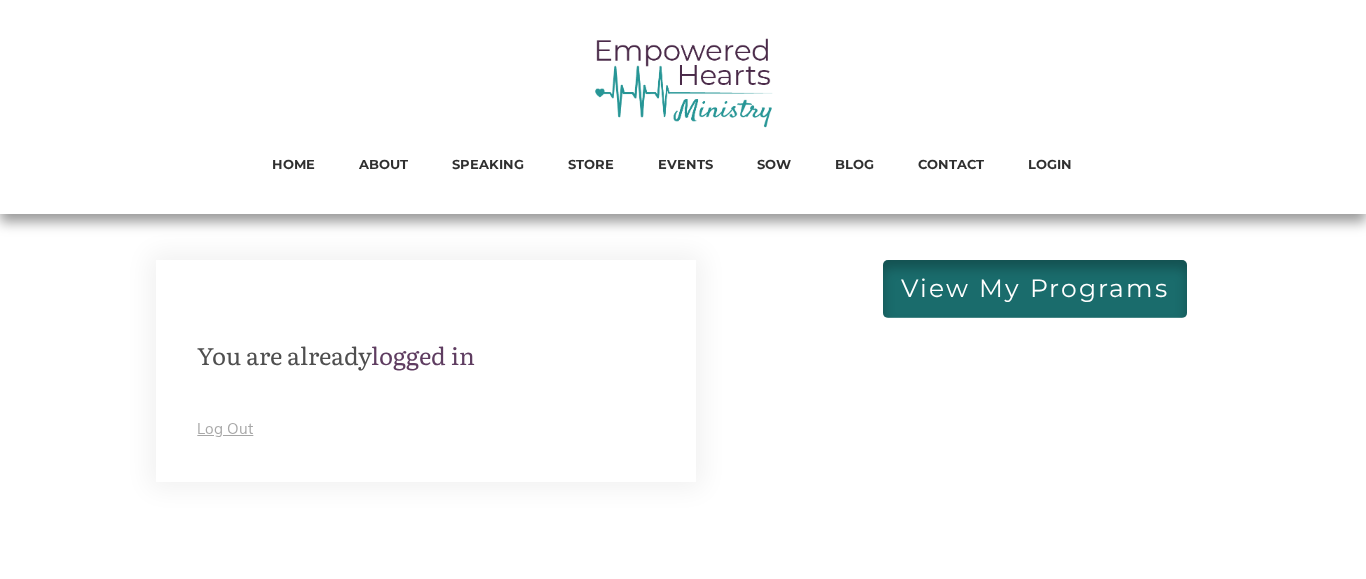click on "View My Programs" at bounding box center (1035, 289) 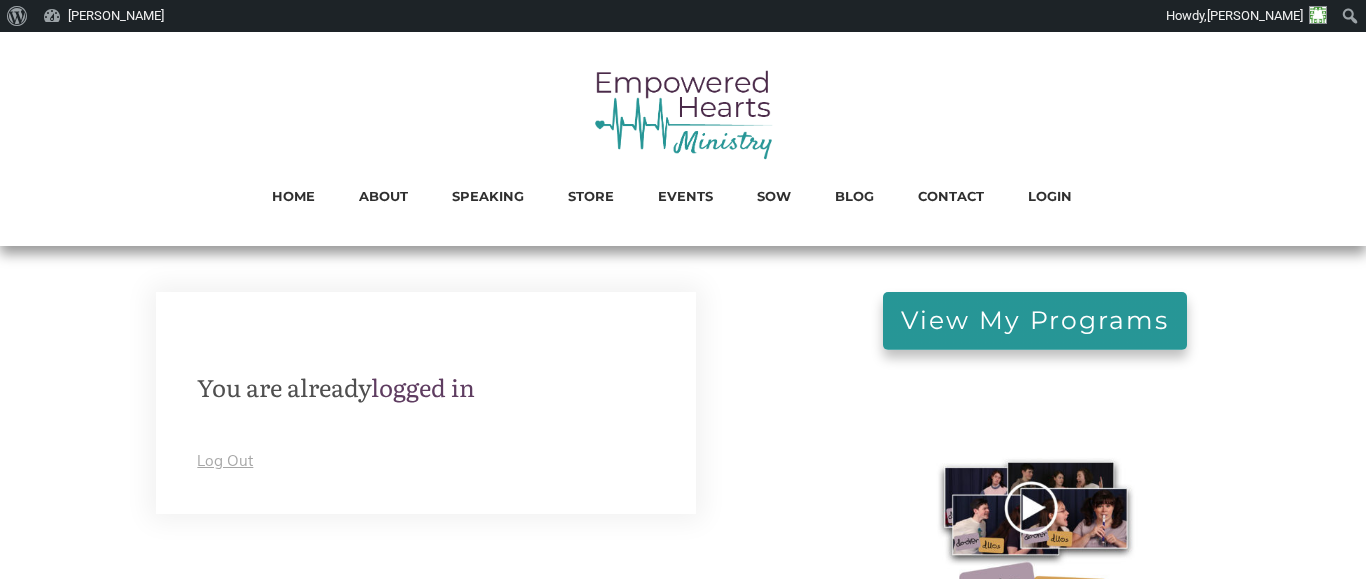 scroll, scrollTop: 0, scrollLeft: 0, axis: both 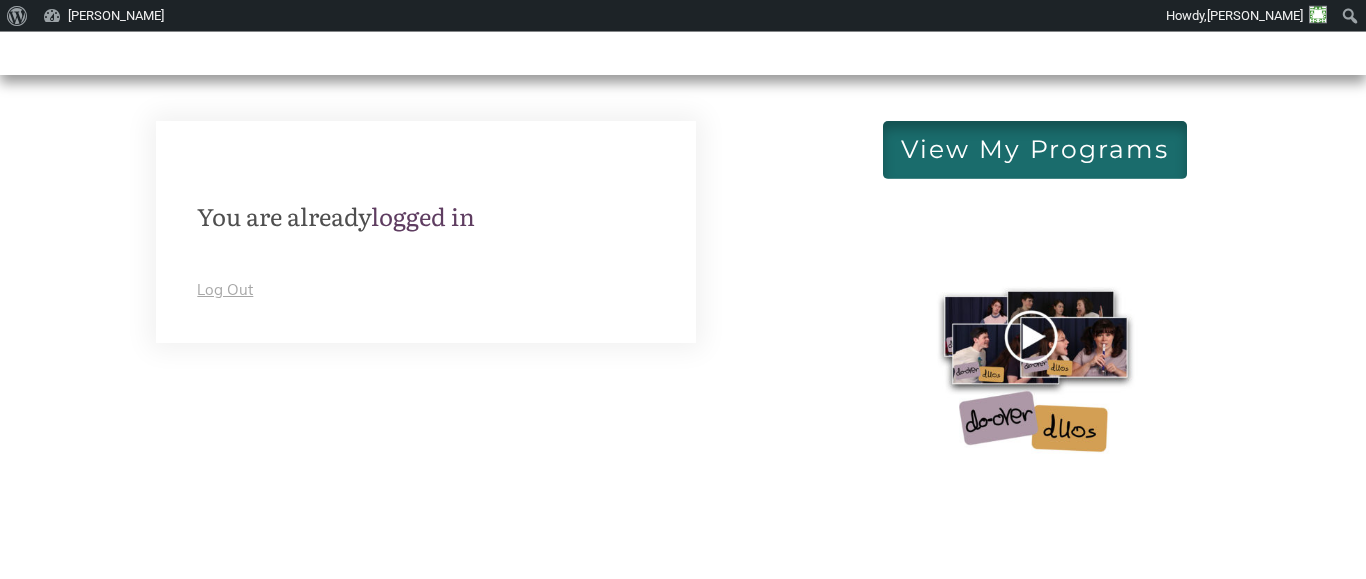 click on "View My Programs" at bounding box center (1035, 150) 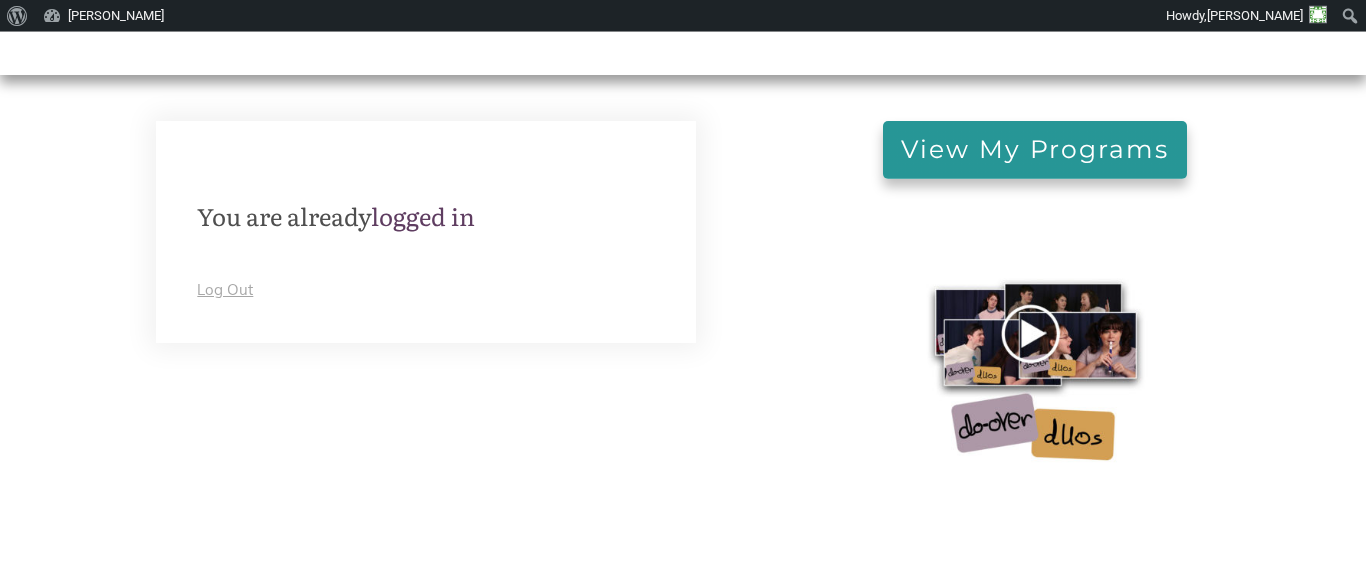 click at bounding box center (1035, 367) 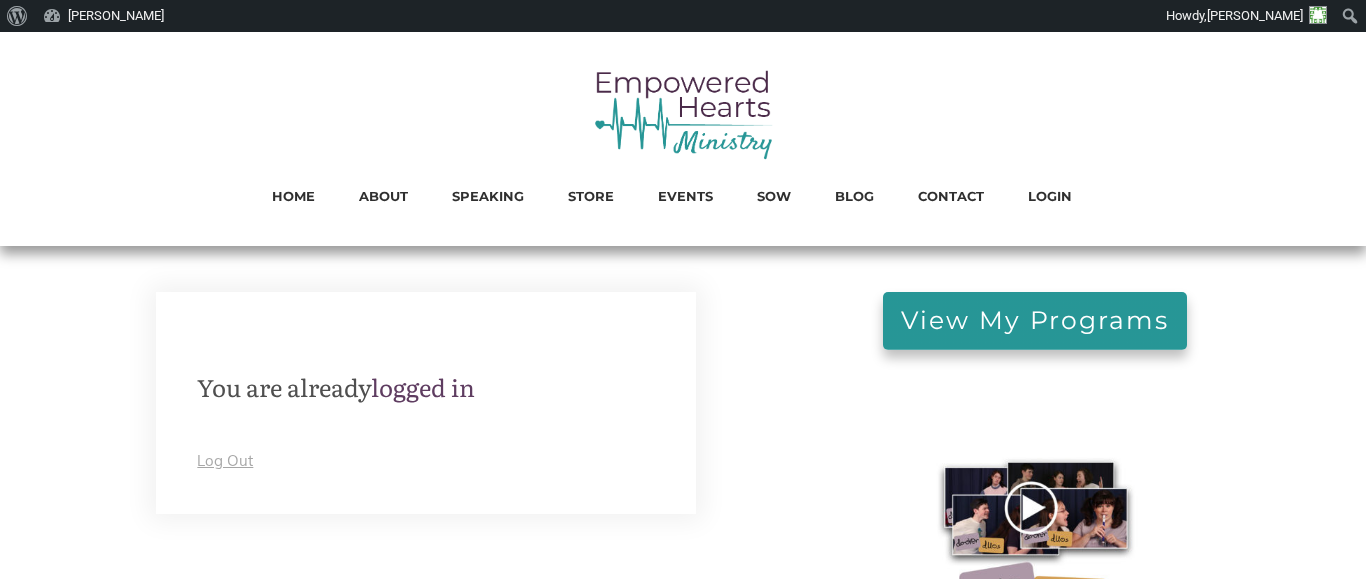 scroll, scrollTop: 0, scrollLeft: 0, axis: both 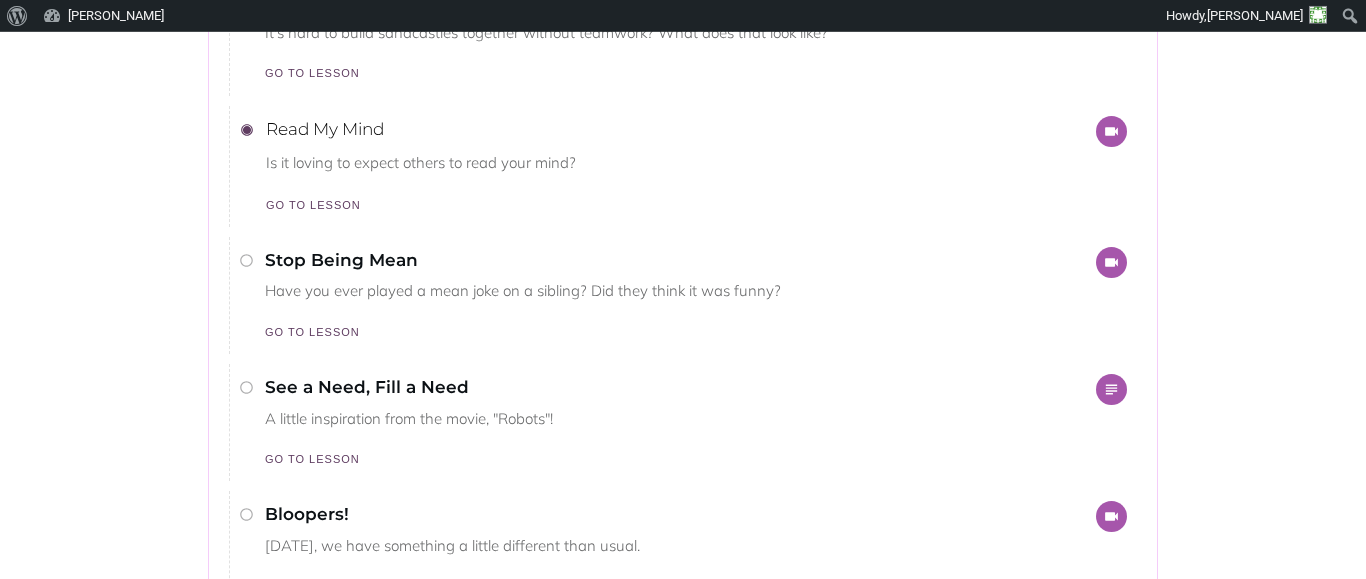 click on "See a Need, Fill a Need A little inspiration from the movie, "Robots"!
go to lesson" at bounding box center [656, 422] 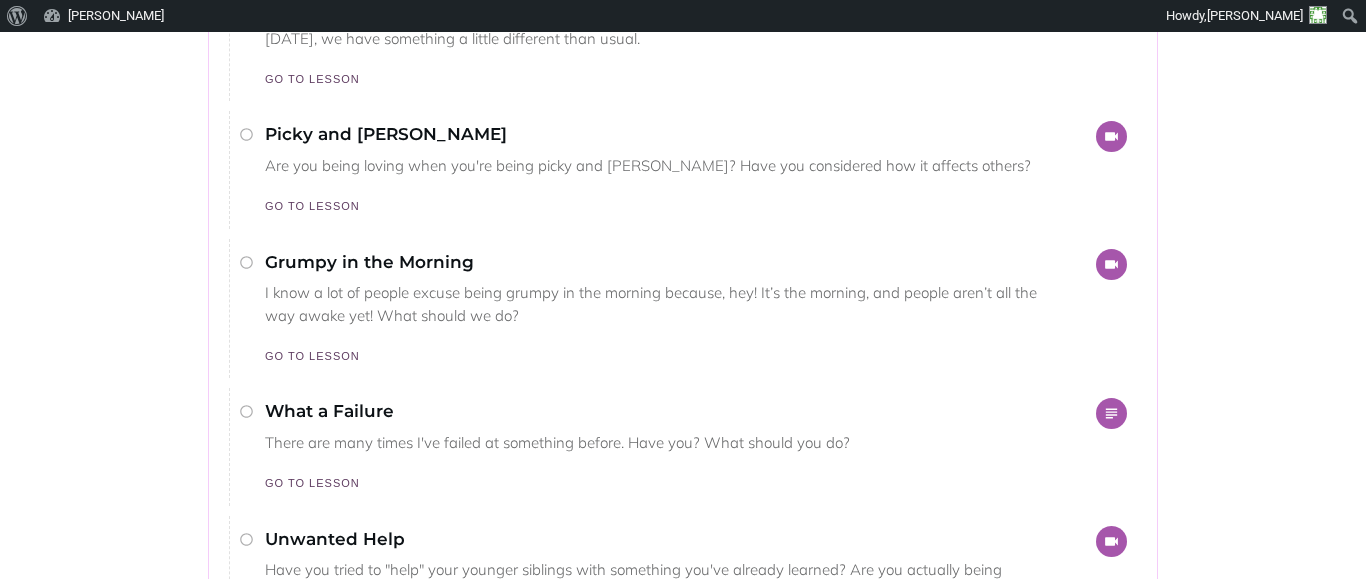 scroll, scrollTop: 2868, scrollLeft: 0, axis: vertical 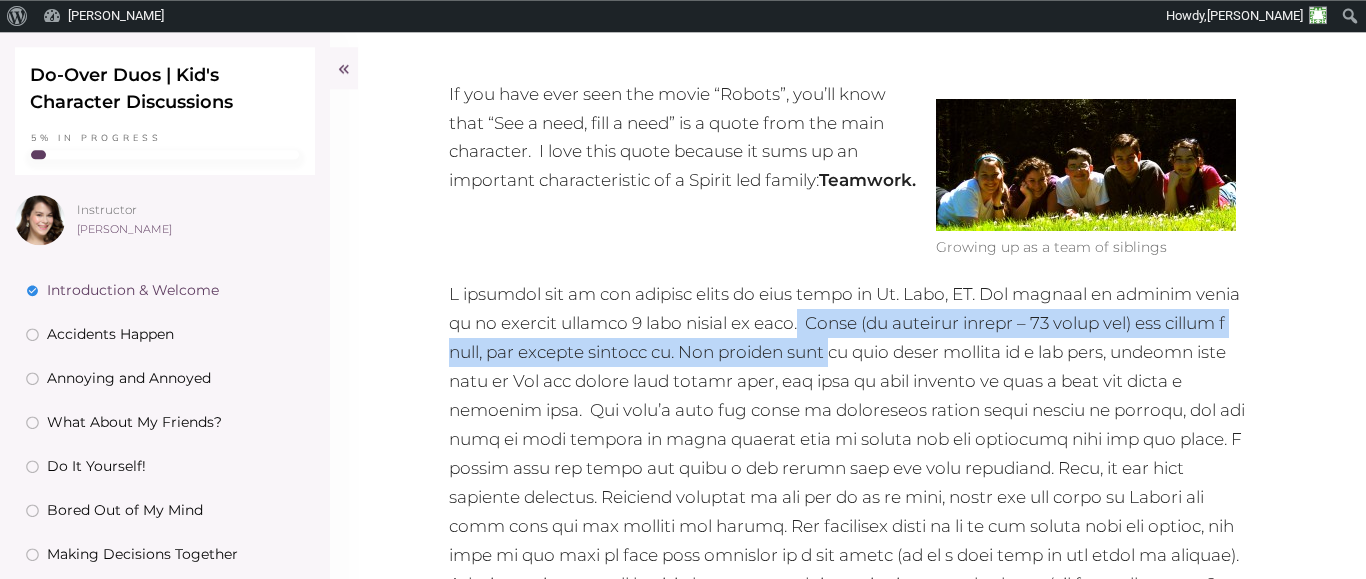 drag, startPoint x: 867, startPoint y: 319, endPoint x: 888, endPoint y: 354, distance: 40.81666 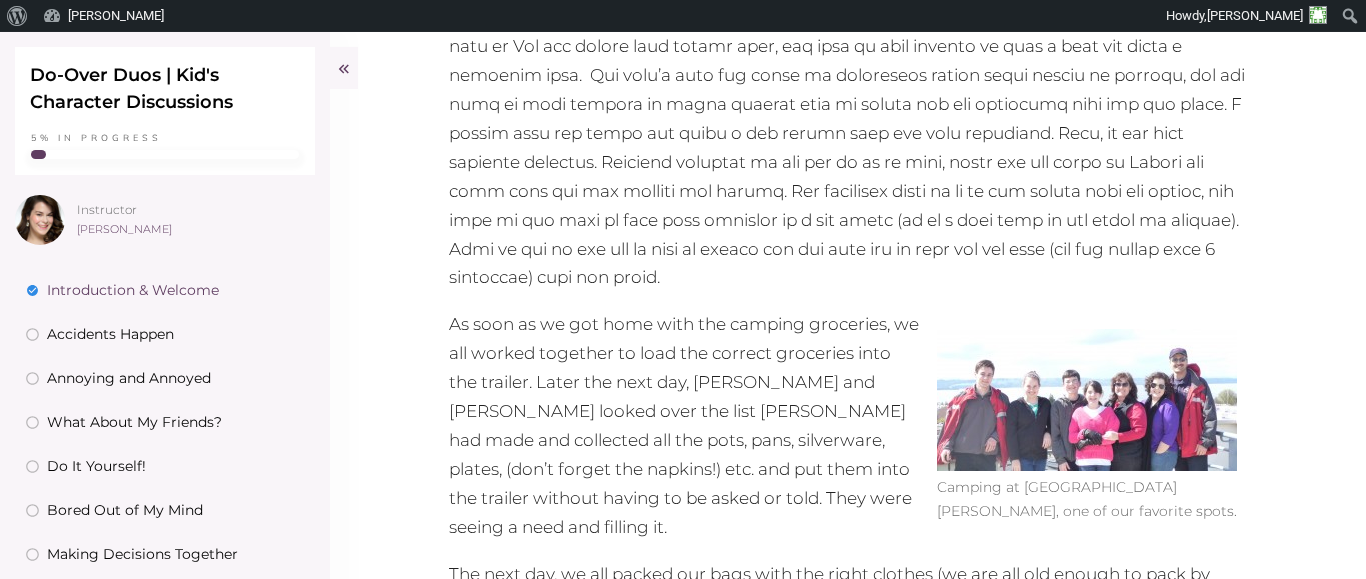 scroll, scrollTop: 850, scrollLeft: 0, axis: vertical 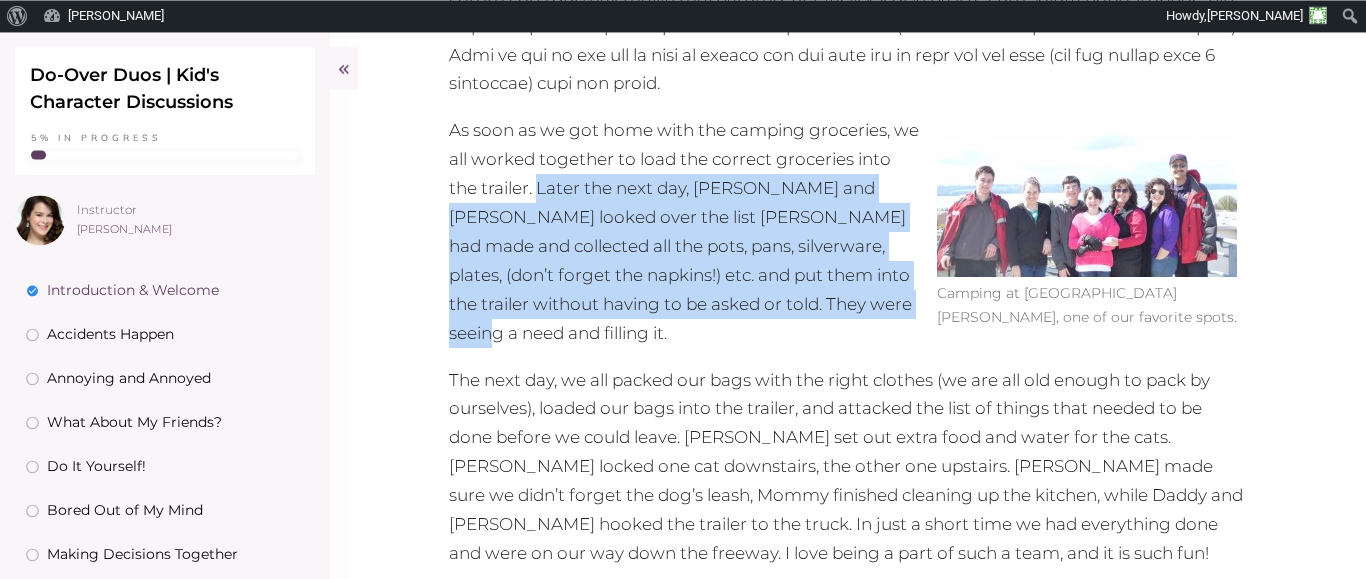 drag, startPoint x: 538, startPoint y: 189, endPoint x: 882, endPoint y: 314, distance: 366.00684 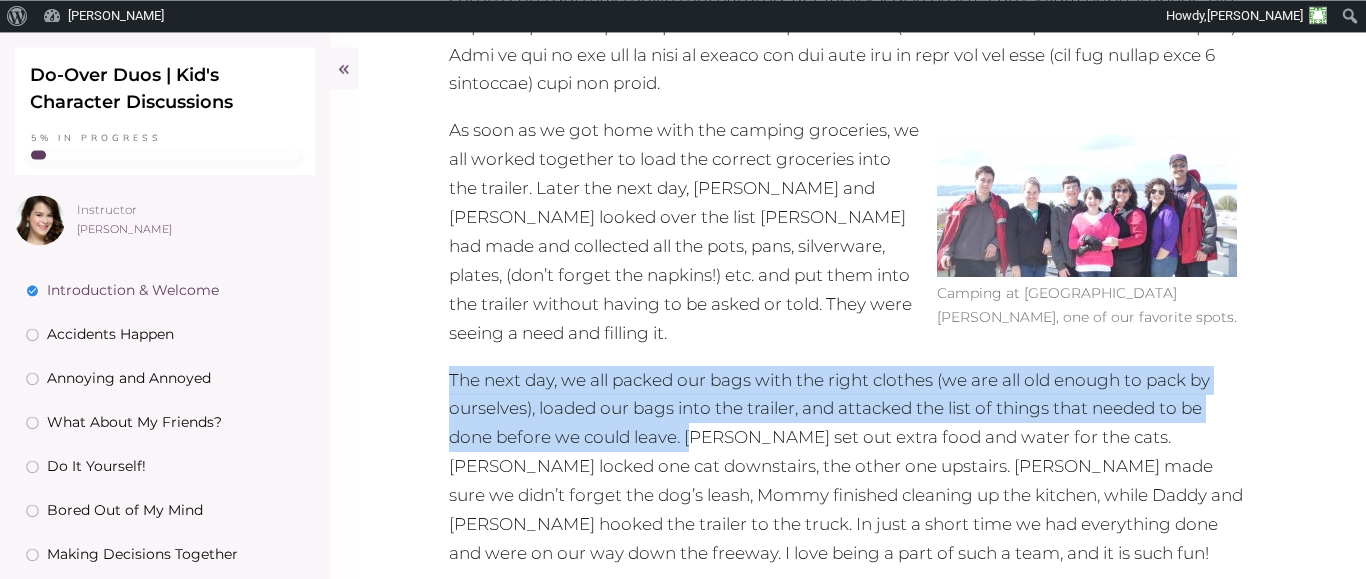 drag, startPoint x: 453, startPoint y: 365, endPoint x: 697, endPoint y: 430, distance: 252.5094 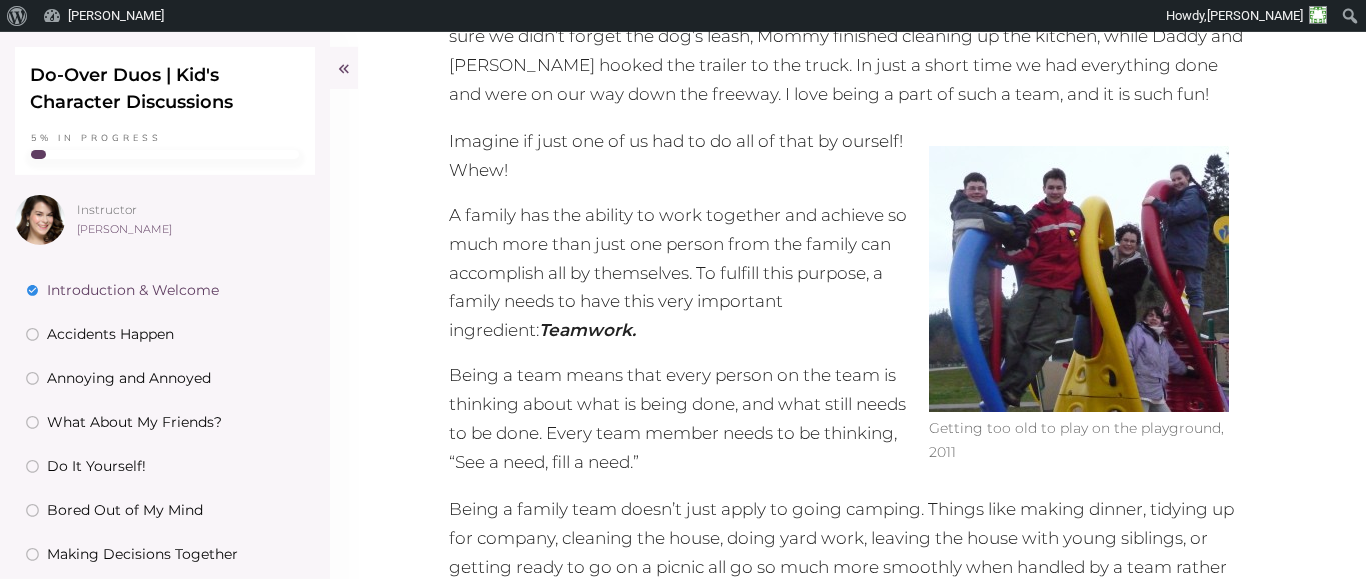 scroll, scrollTop: 1615, scrollLeft: 0, axis: vertical 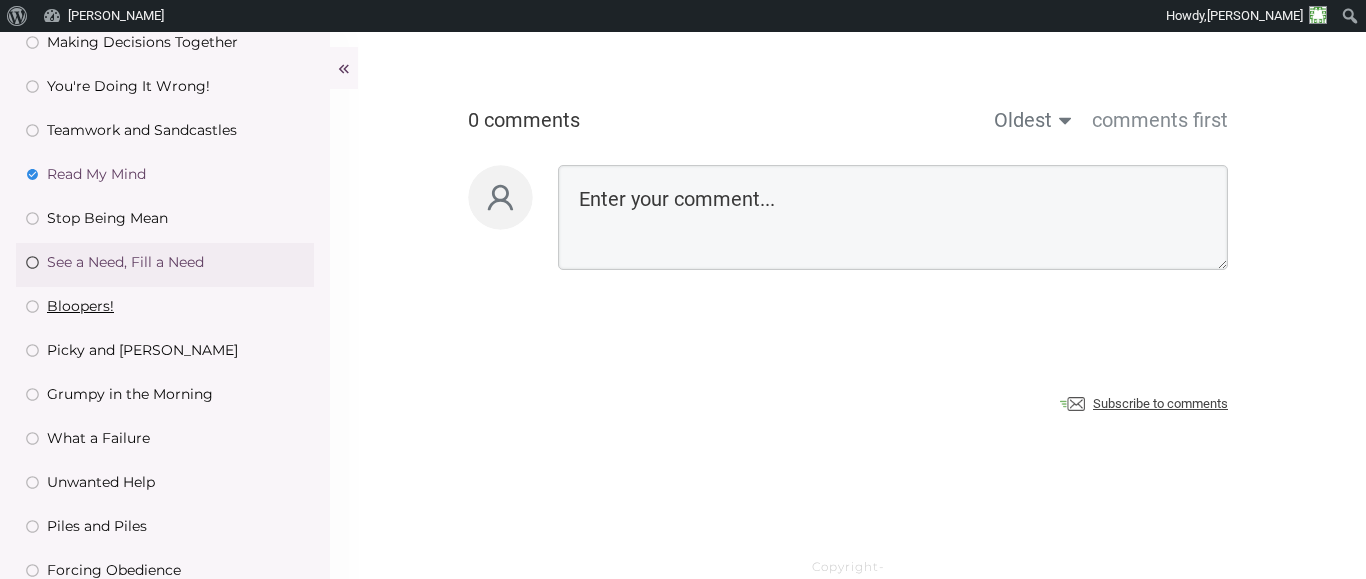 click on "Bloopers!" at bounding box center (80, 306) 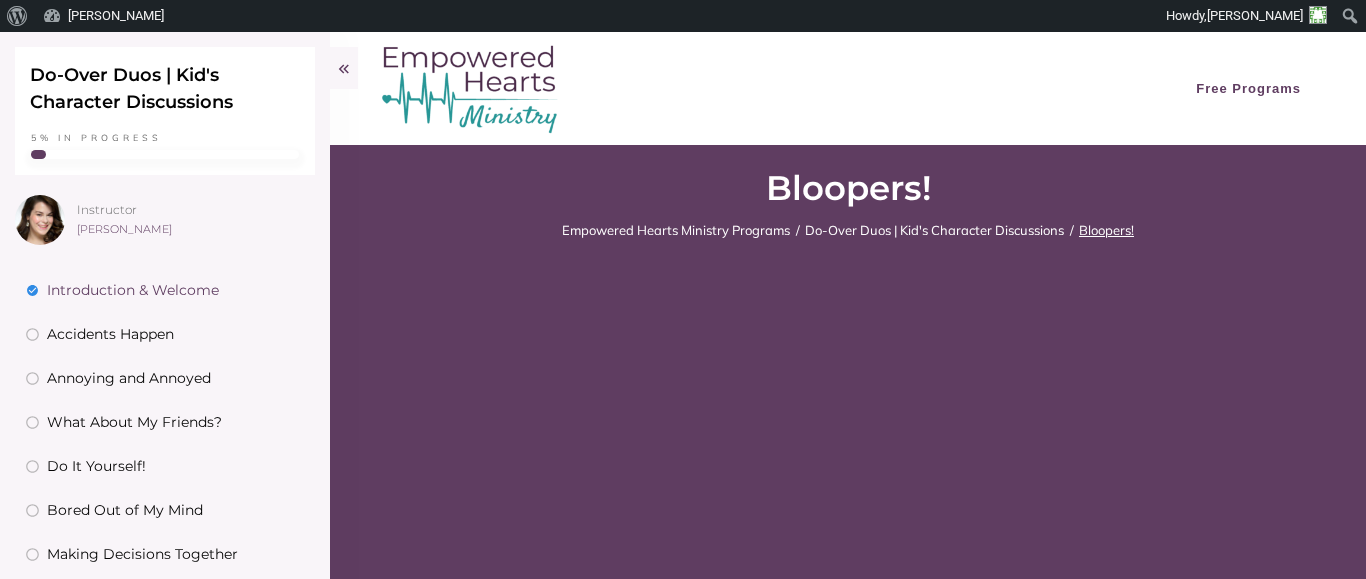 scroll, scrollTop: 0, scrollLeft: 0, axis: both 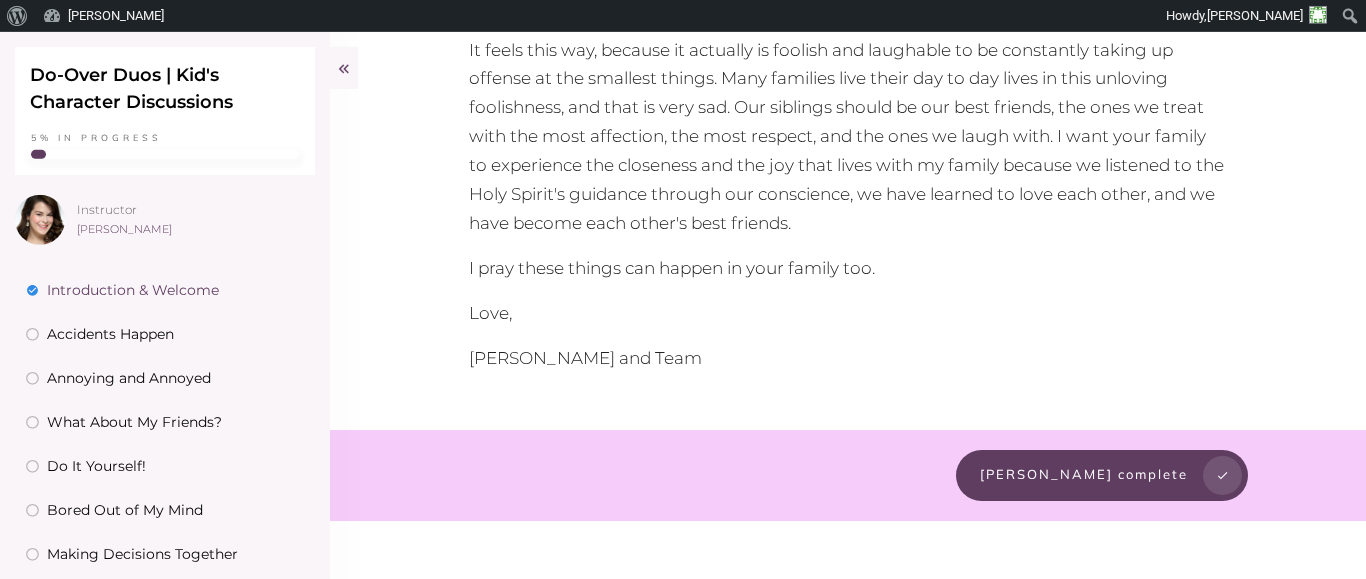 drag, startPoint x: 1362, startPoint y: 353, endPoint x: 1361, endPoint y: 119, distance: 234.00214 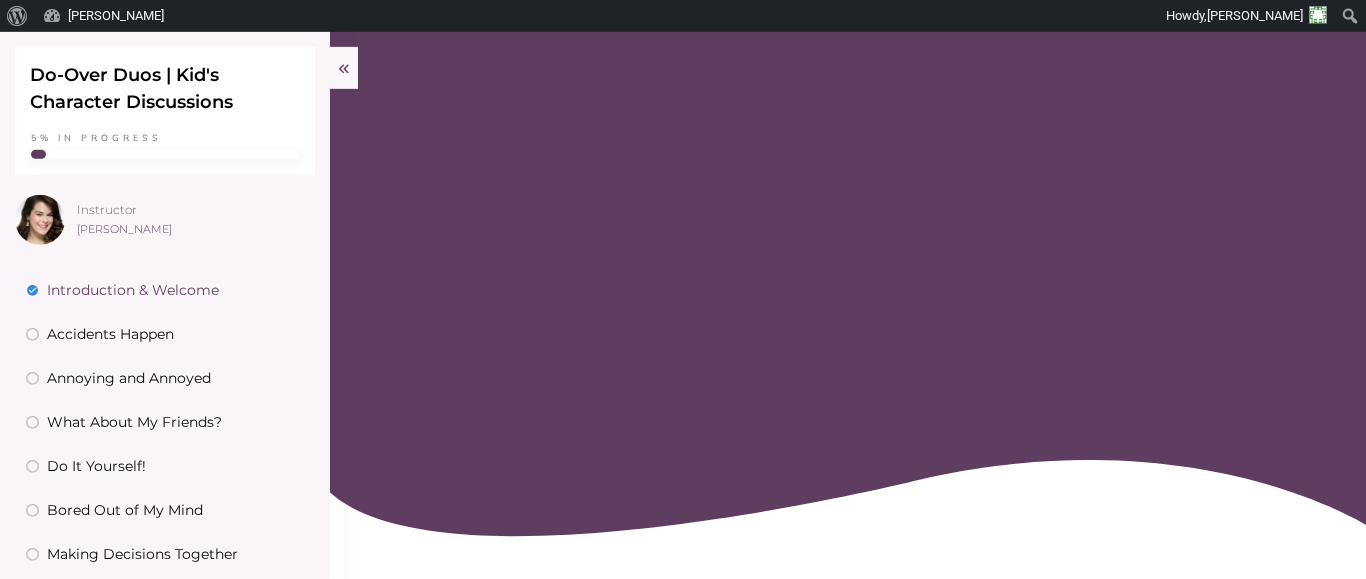 scroll, scrollTop: 249, scrollLeft: 0, axis: vertical 